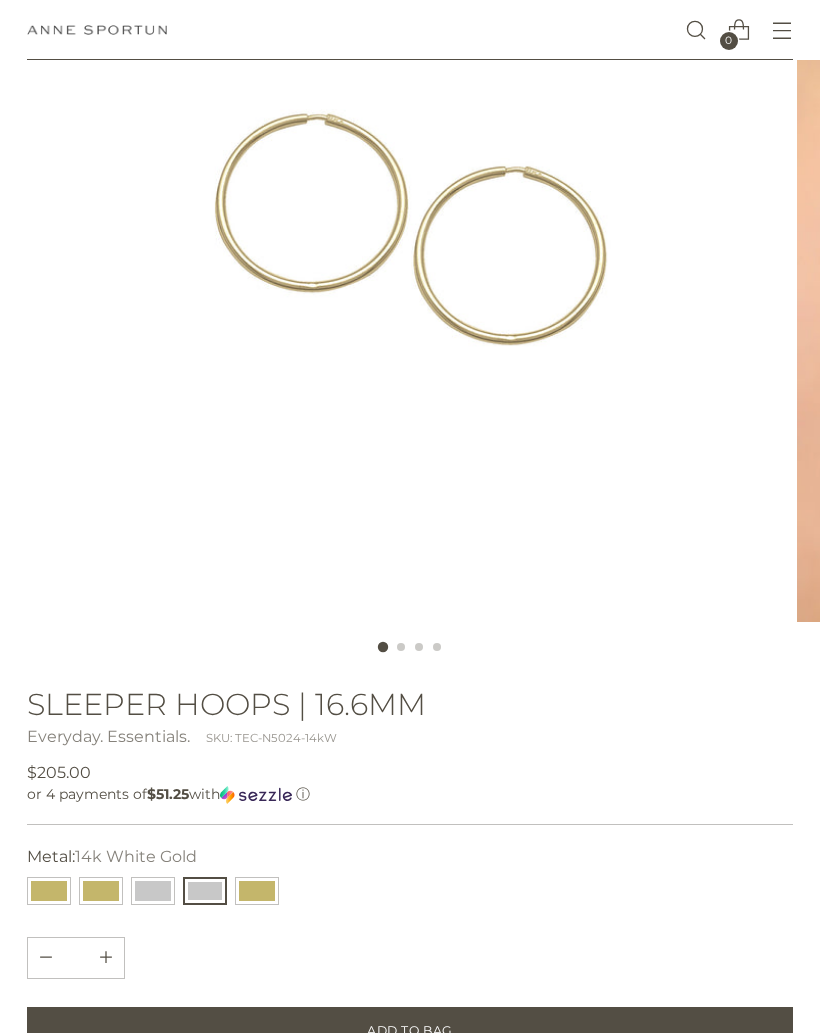 scroll, scrollTop: 293, scrollLeft: 0, axis: vertical 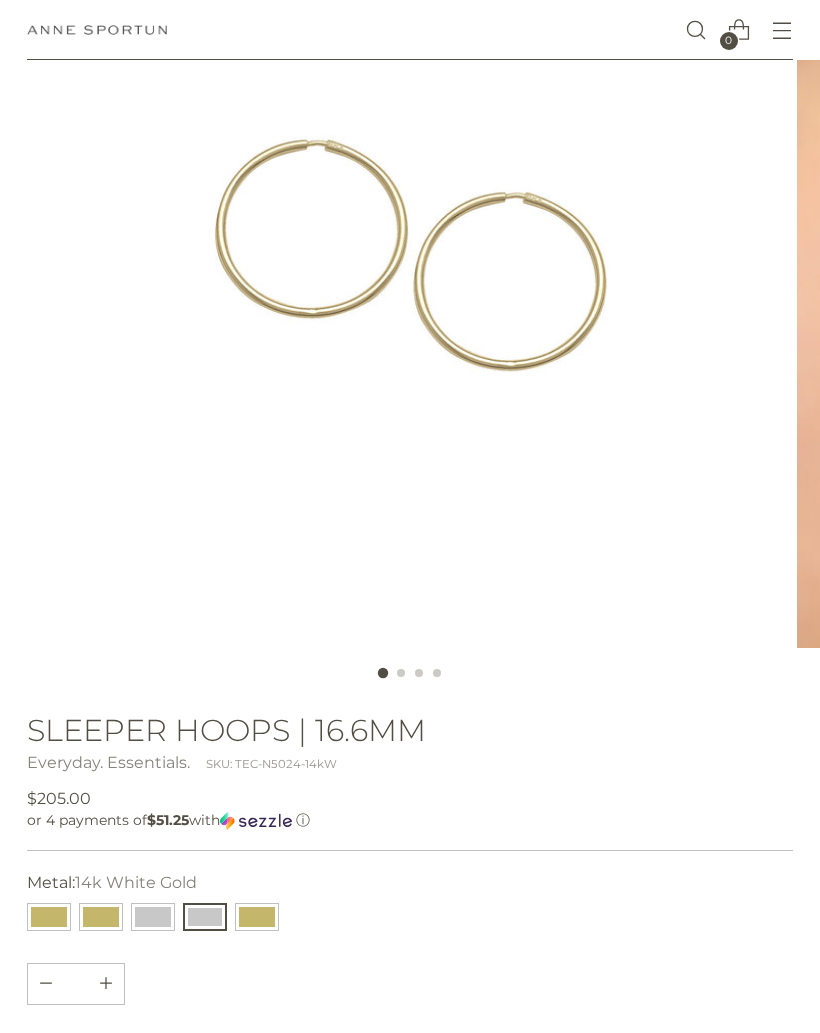 click at bounding box center [153, 917] 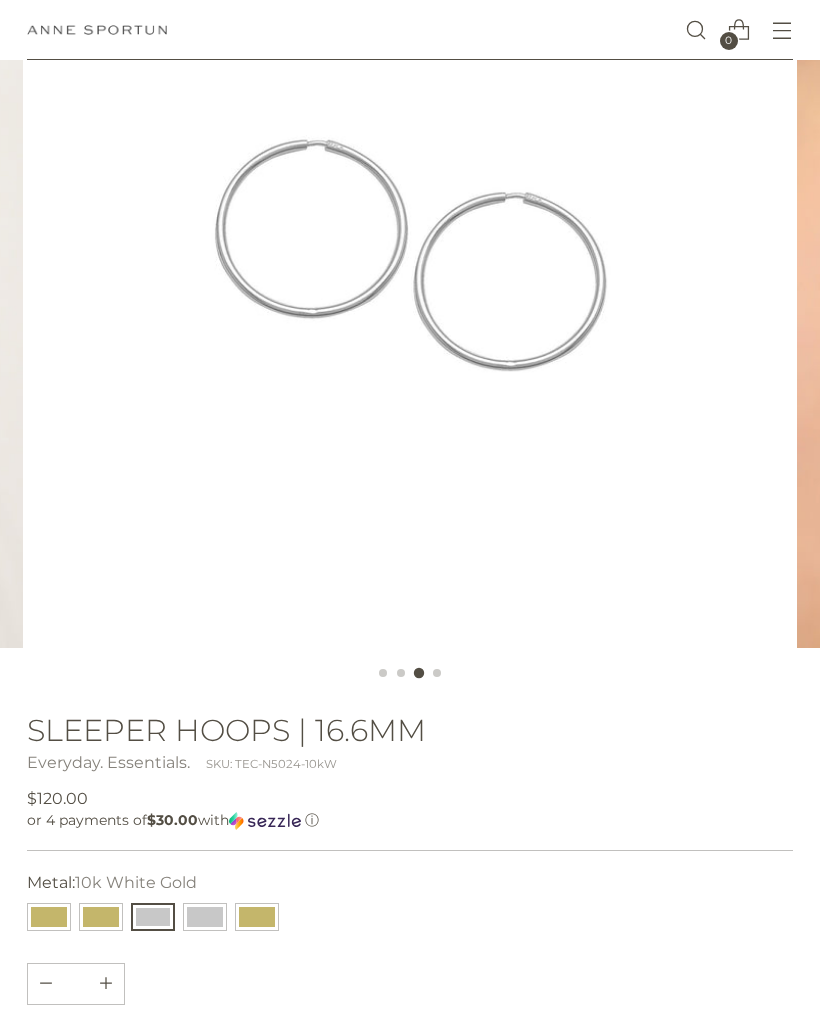 click on "**********" at bounding box center [410, 901] 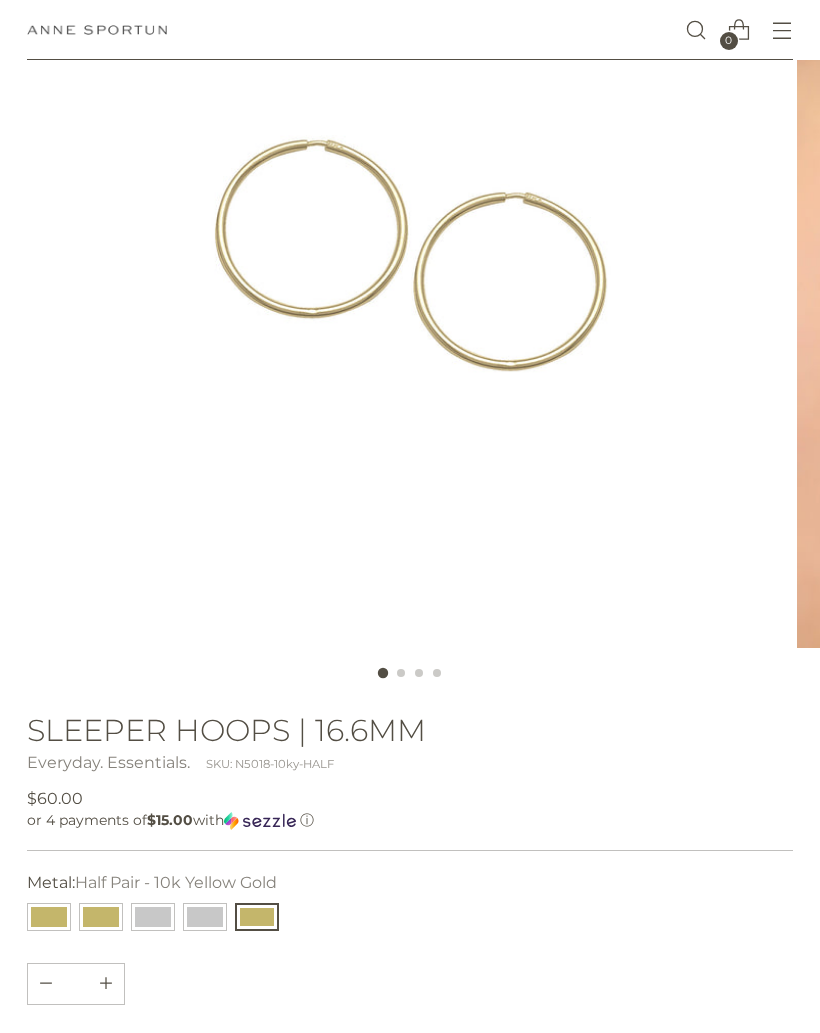 click at bounding box center (205, 917) 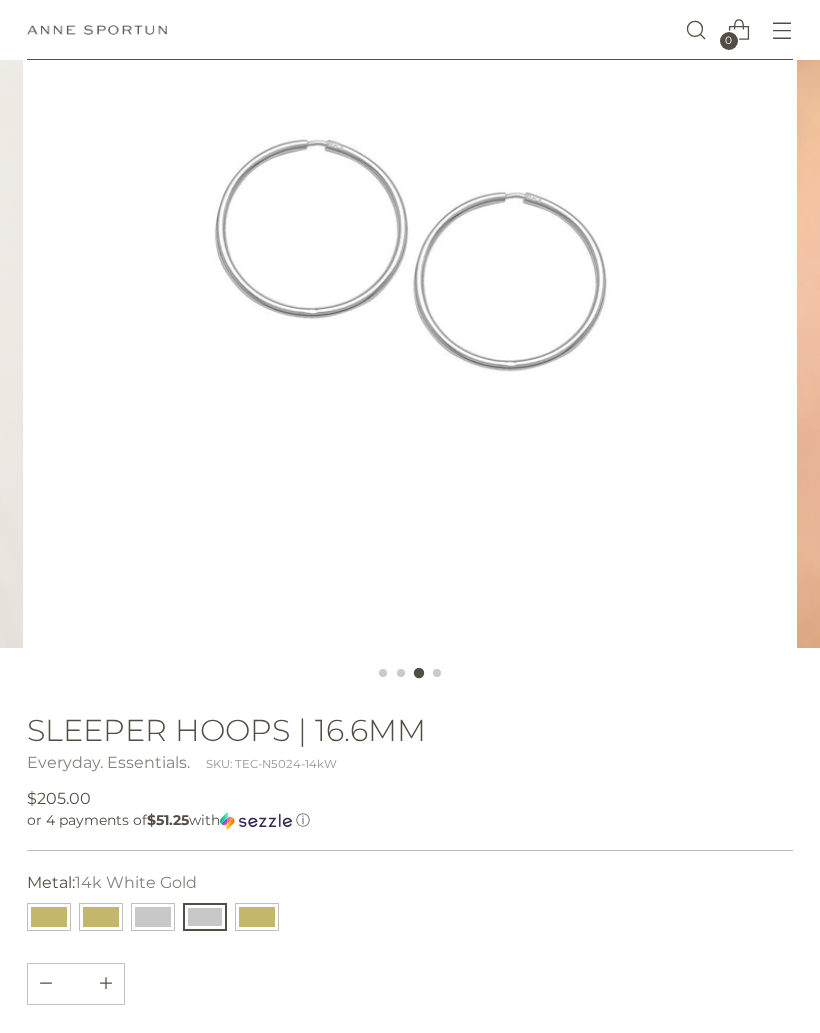 click at bounding box center [257, 917] 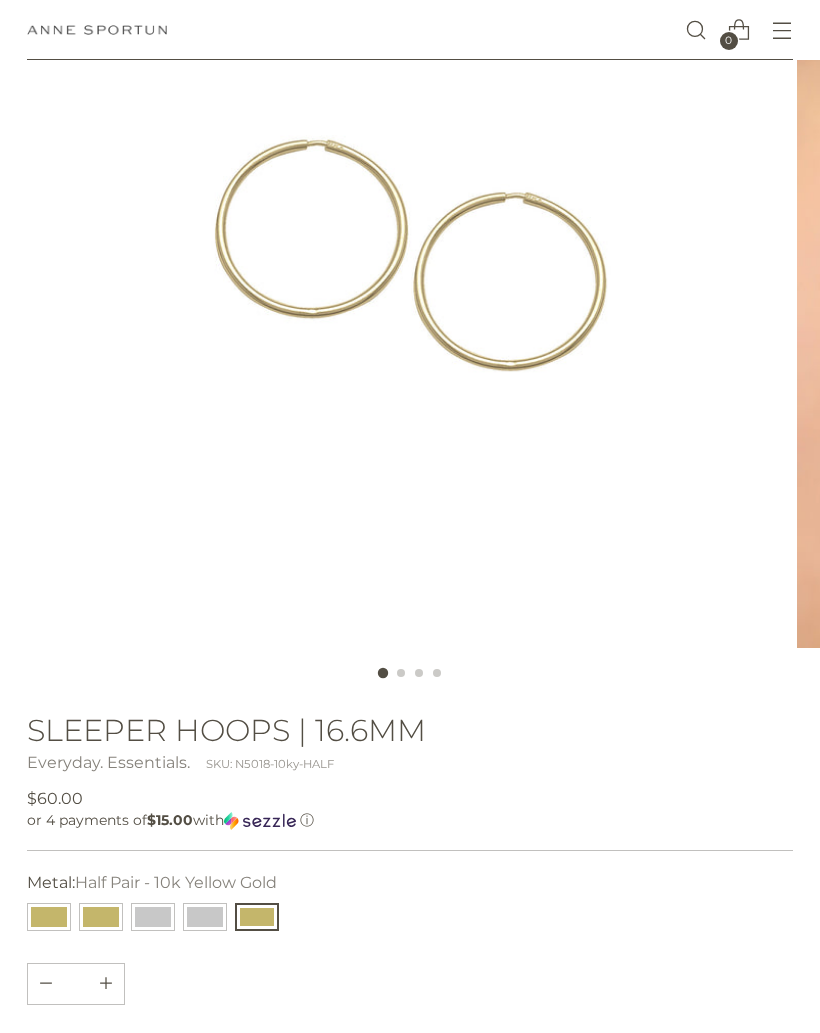 click at bounding box center (49, 917) 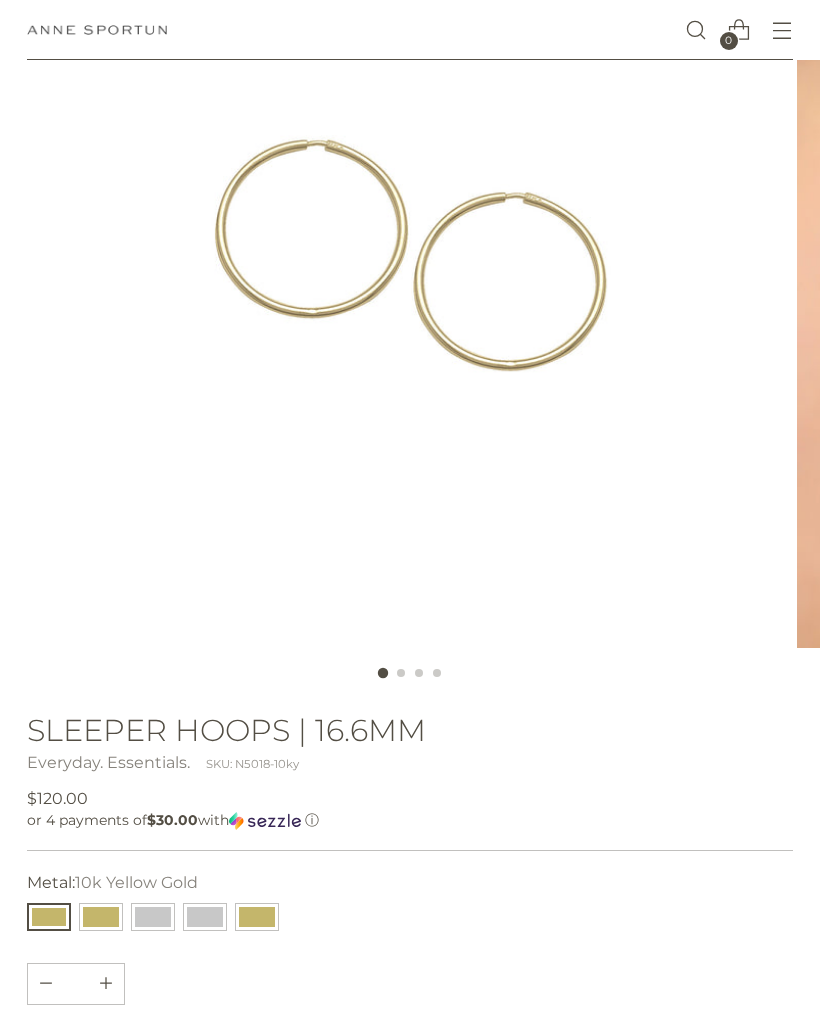click at bounding box center [101, 917] 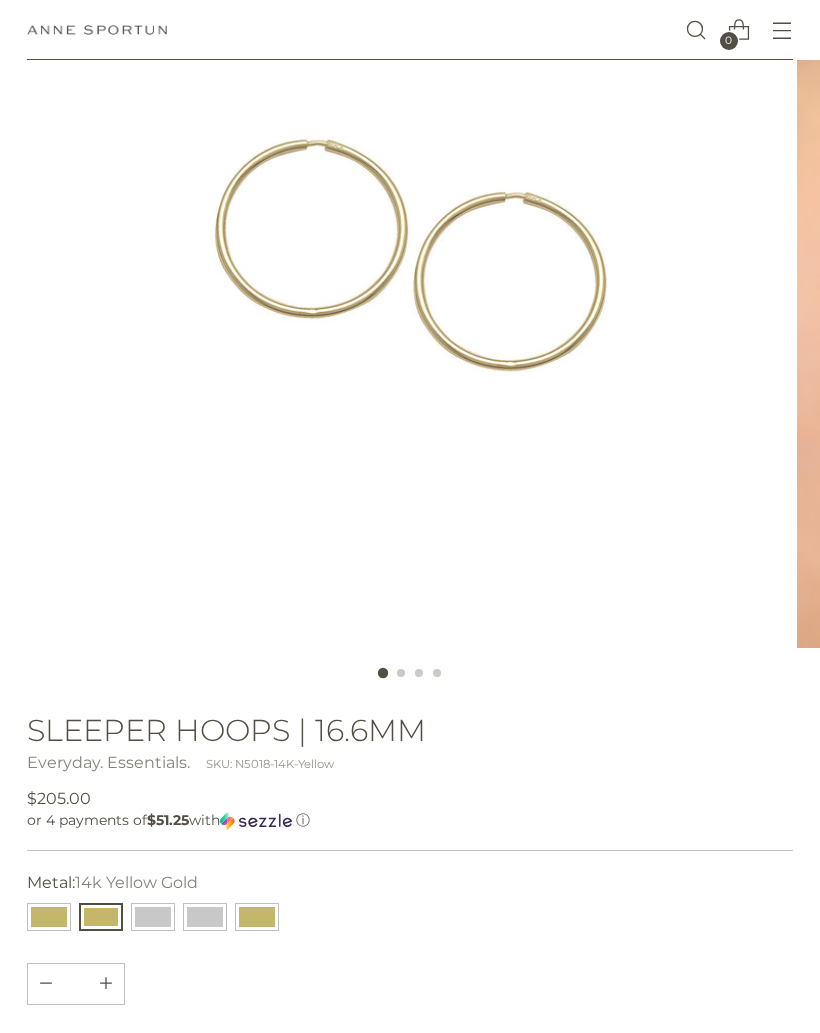 click at bounding box center (153, 917) 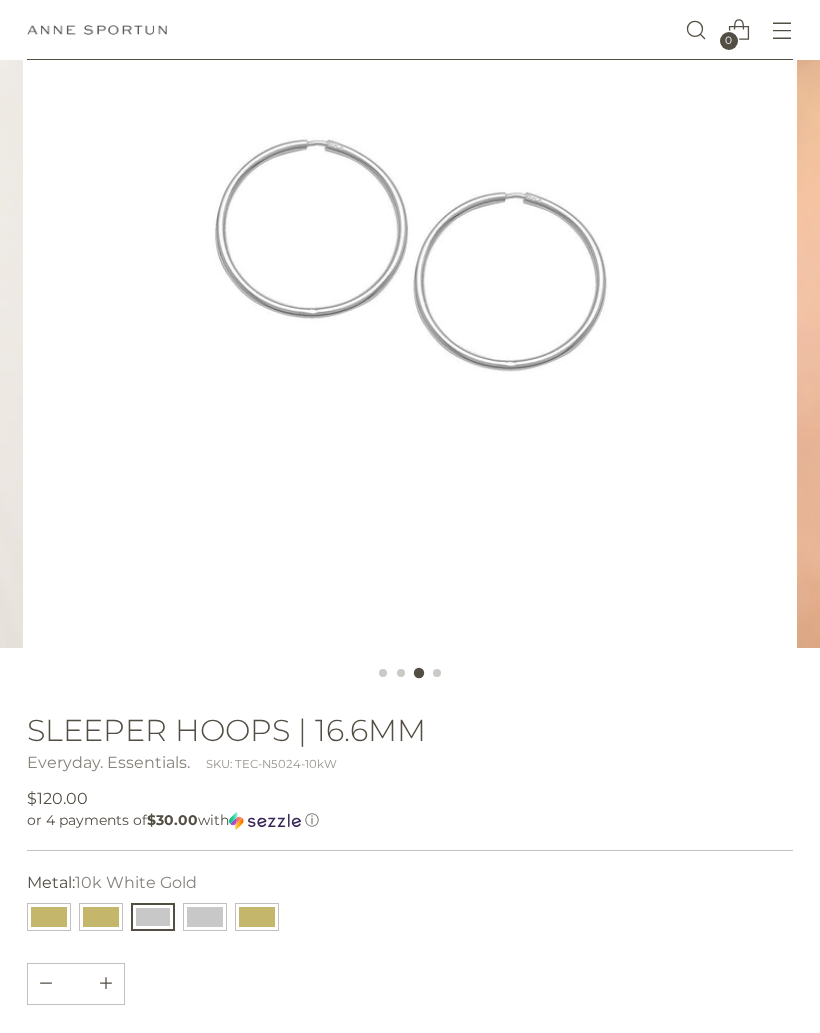 click at bounding box center (101, 917) 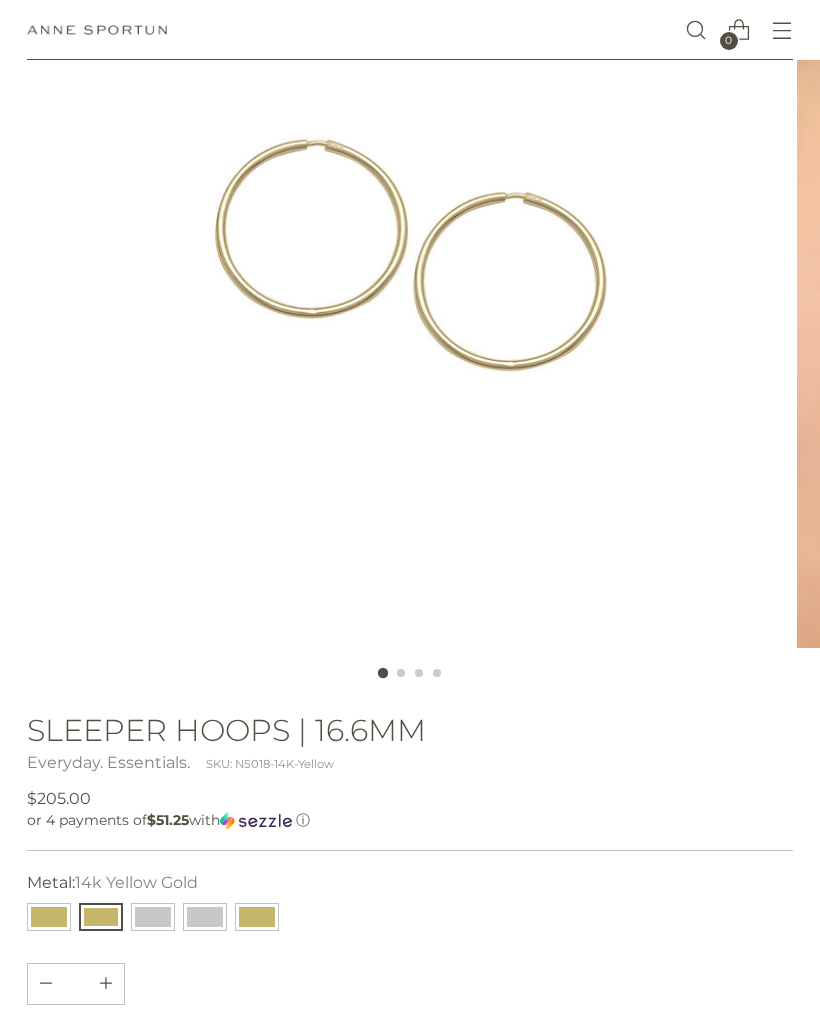 click at bounding box center [49, 917] 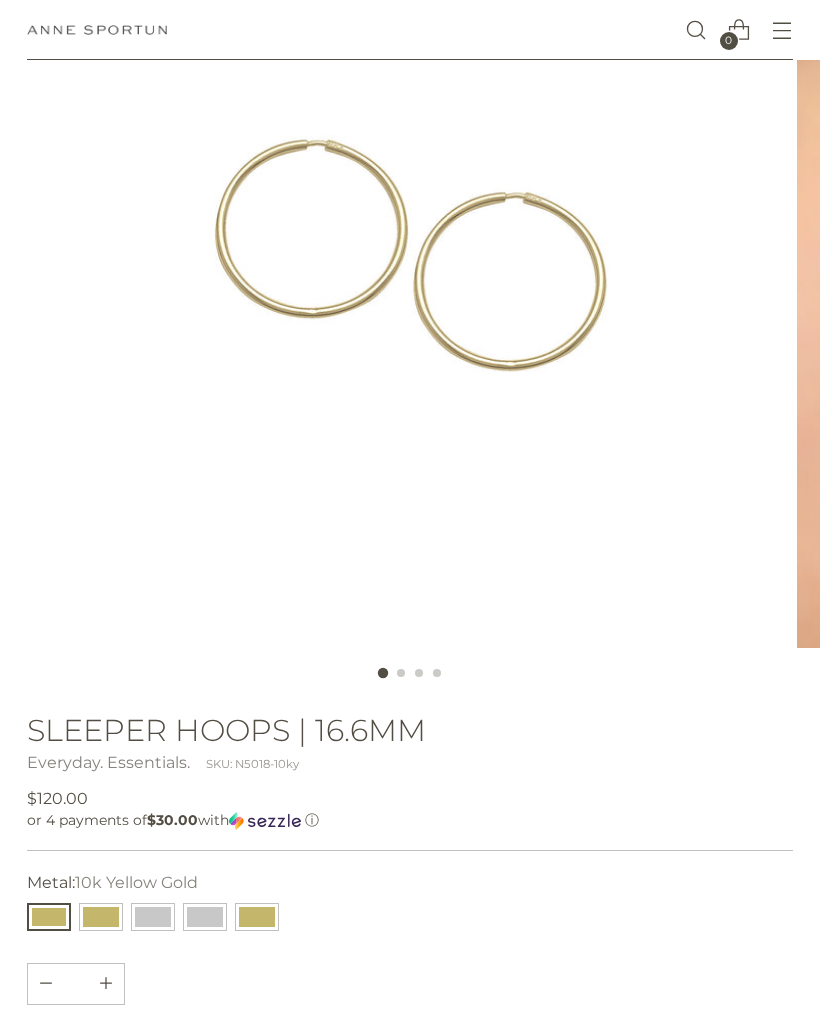 click at bounding box center (101, 917) 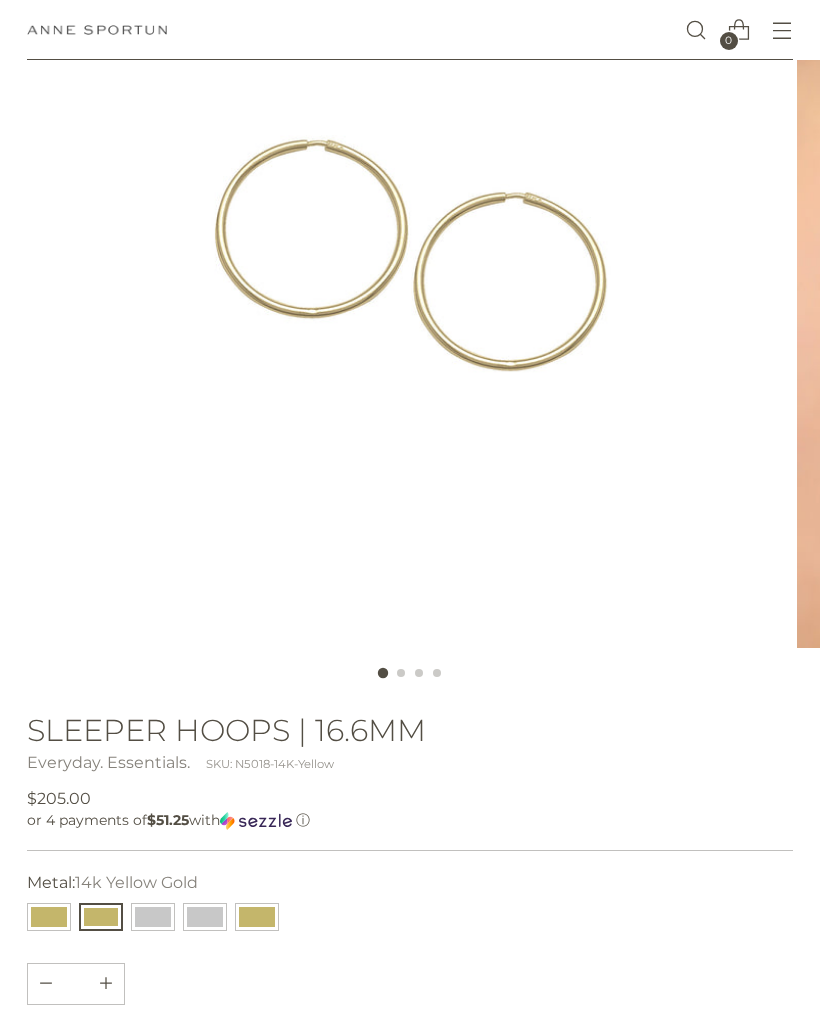 click at bounding box center (257, 917) 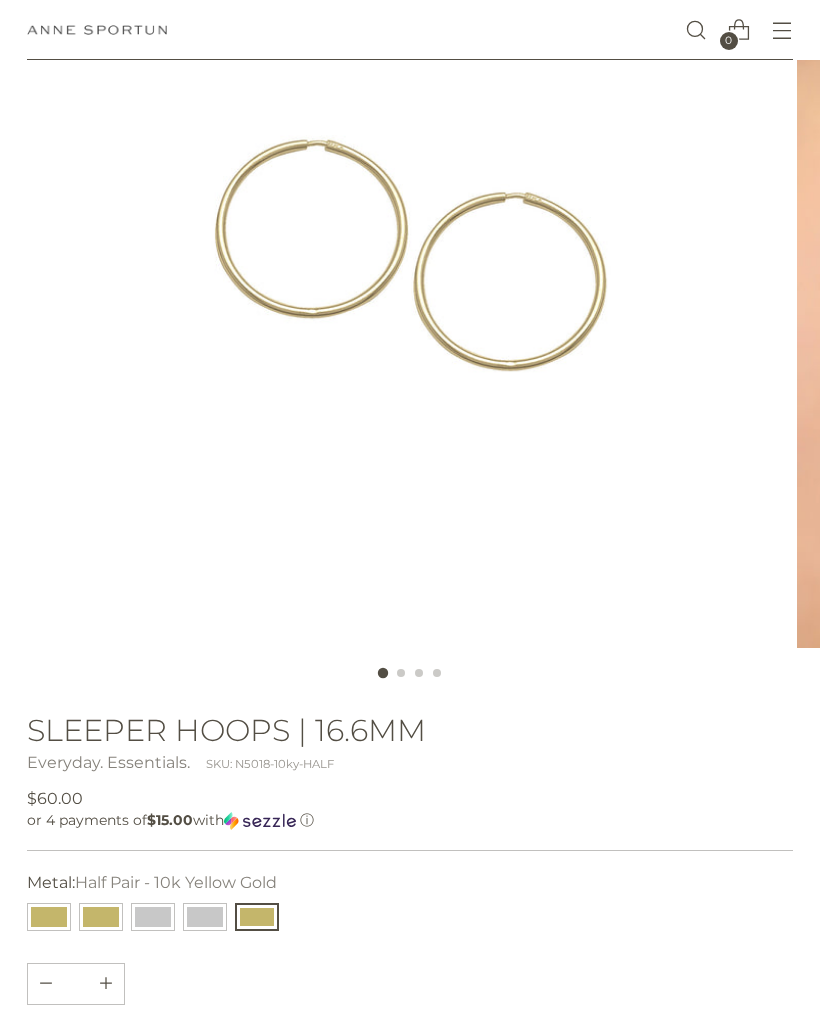 click at bounding box center [205, 917] 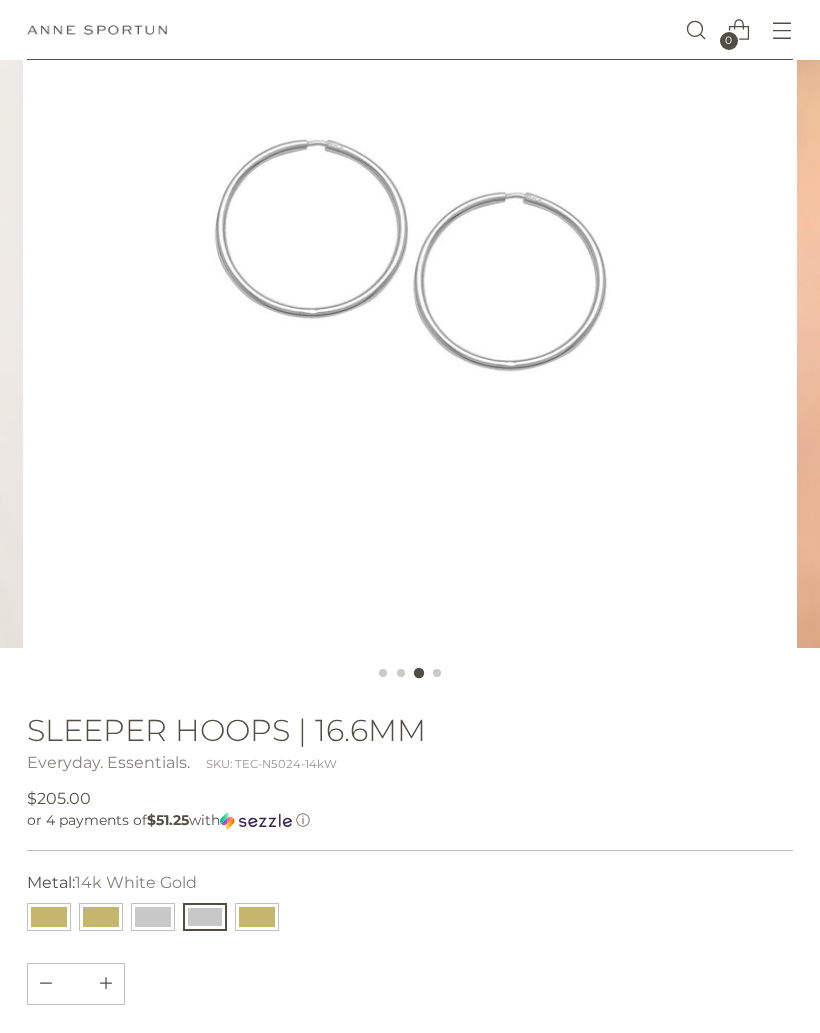 click at bounding box center (153, 917) 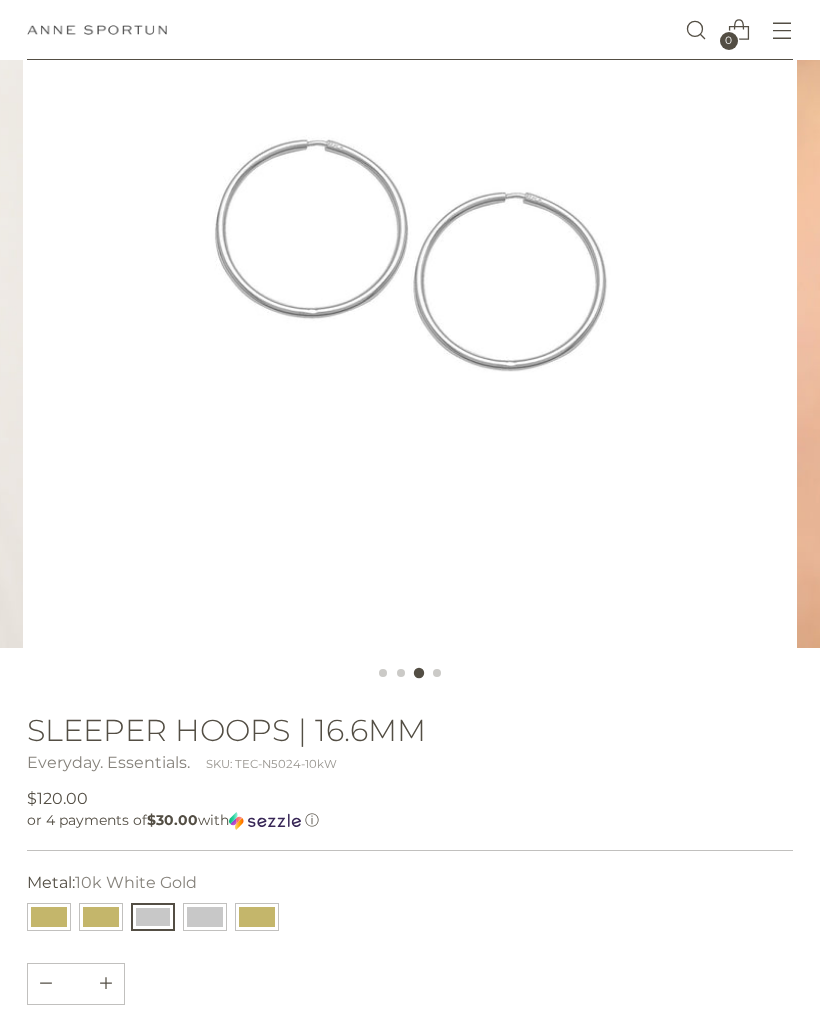 click at bounding box center [205, 917] 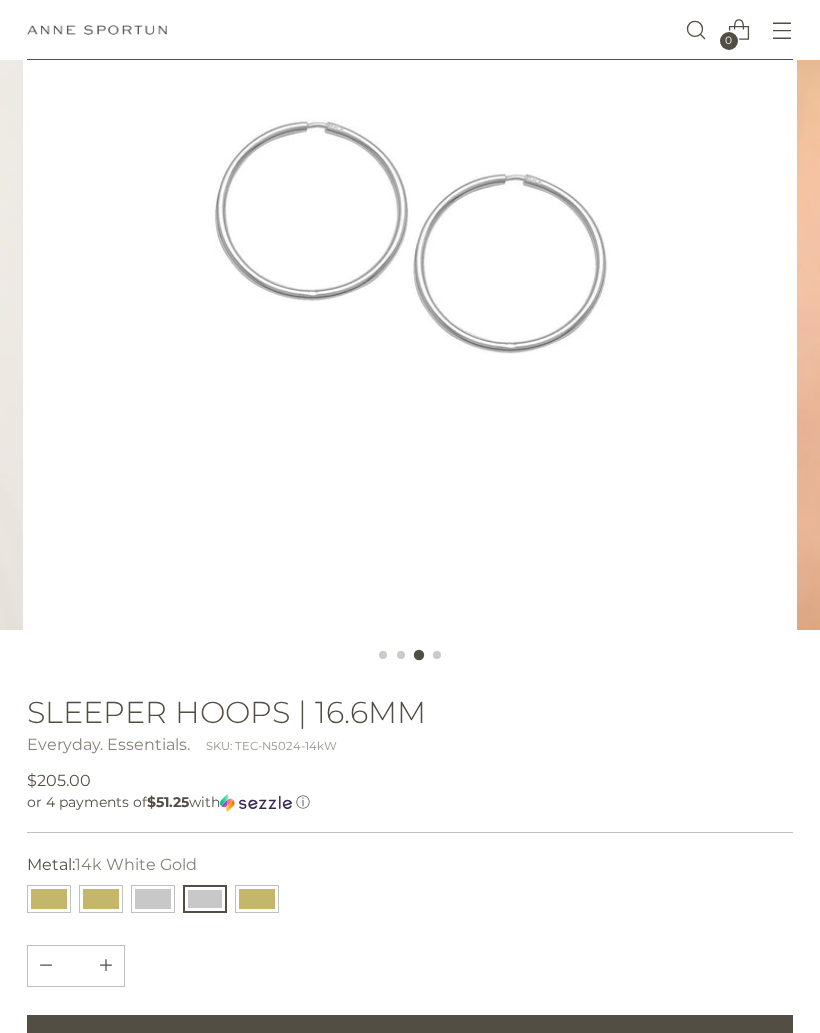 scroll, scrollTop: 320, scrollLeft: 0, axis: vertical 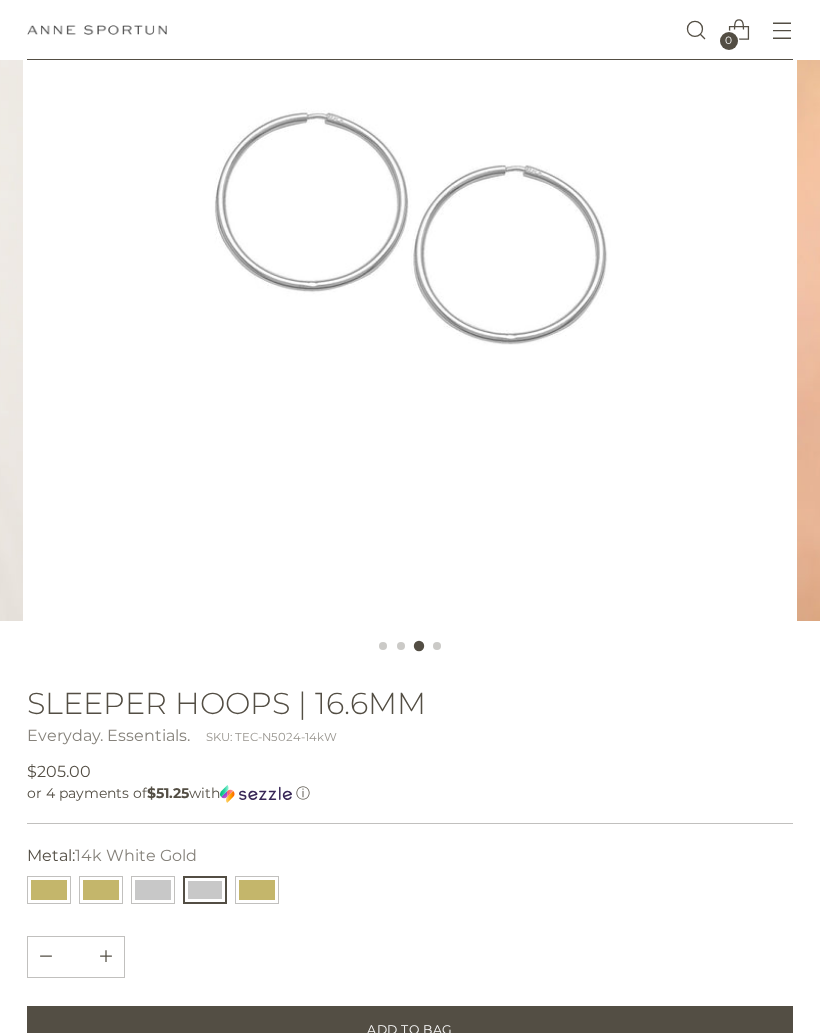 click at bounding box center [257, 890] 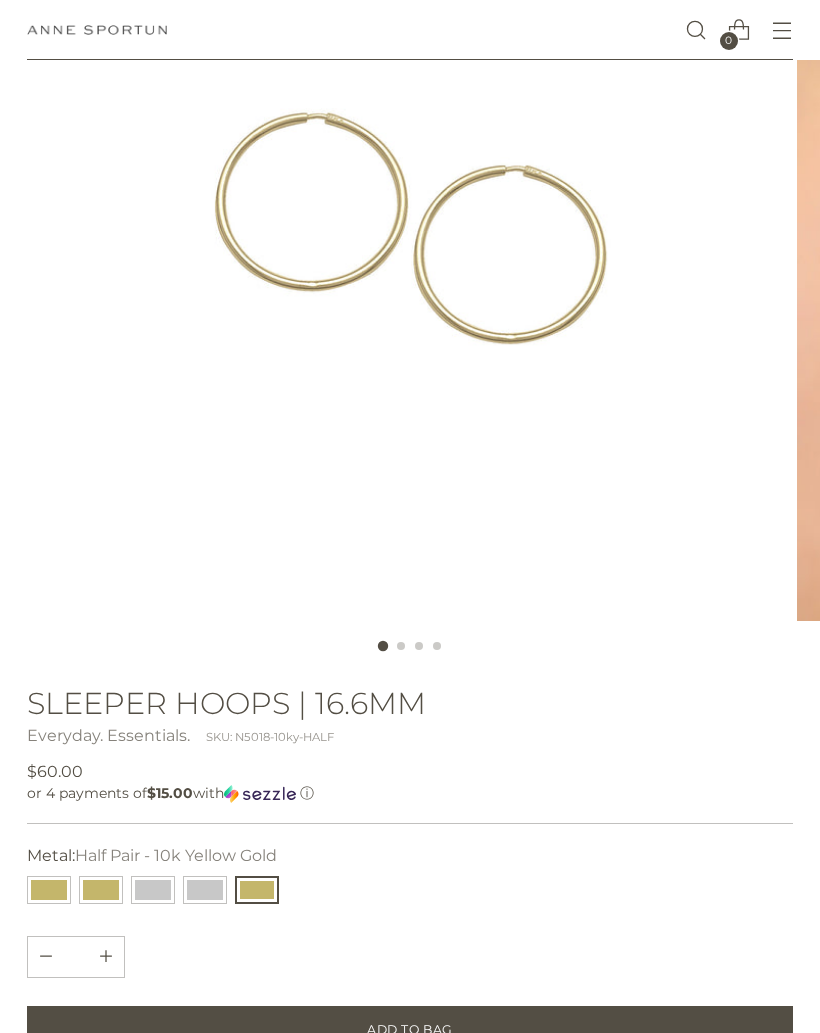 click at bounding box center (101, 890) 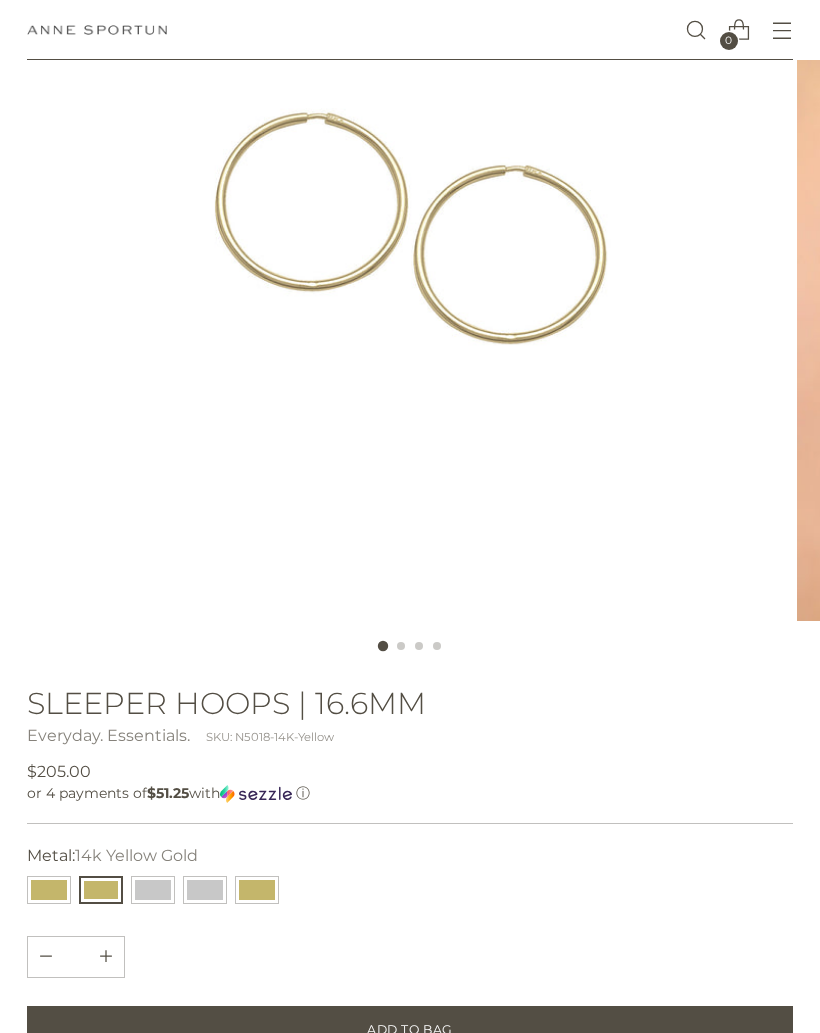 click at bounding box center (205, 890) 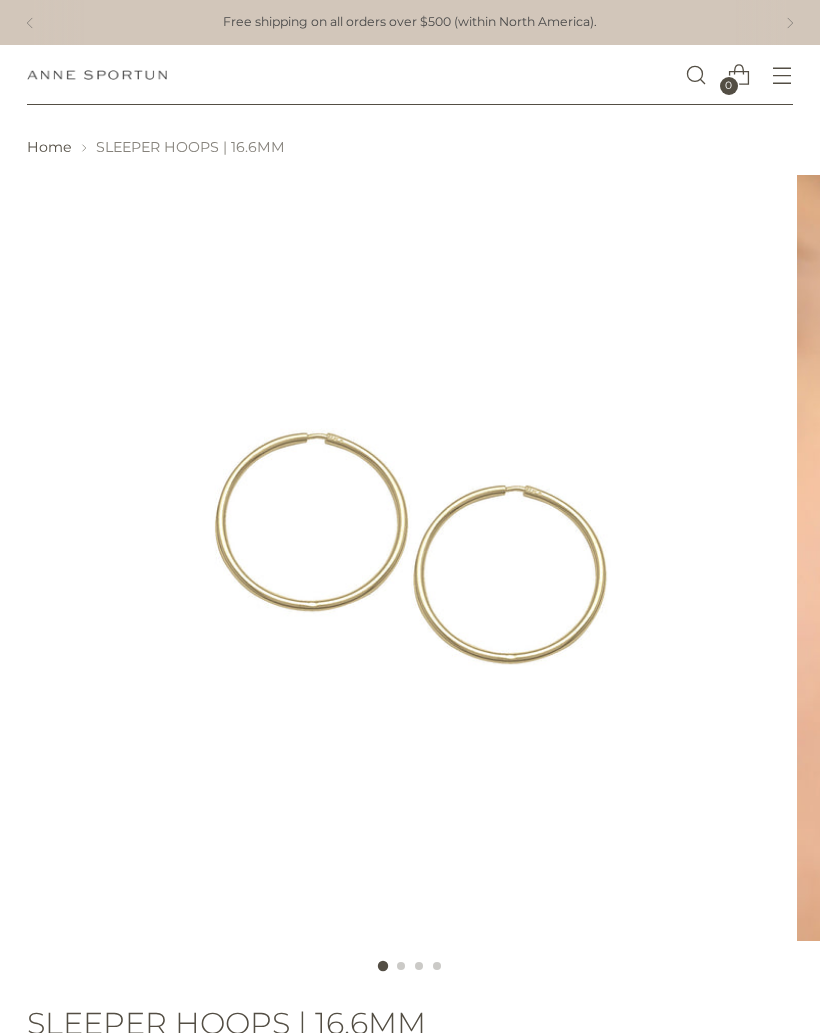 scroll, scrollTop: 371, scrollLeft: 0, axis: vertical 